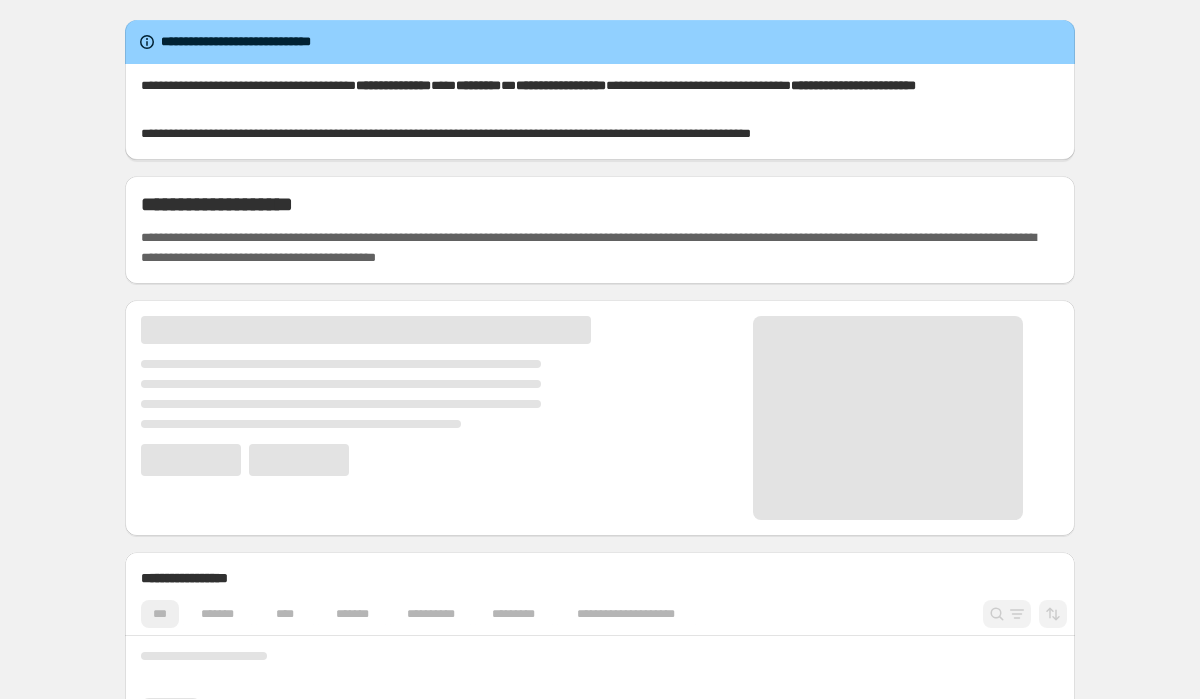 scroll, scrollTop: 0, scrollLeft: 0, axis: both 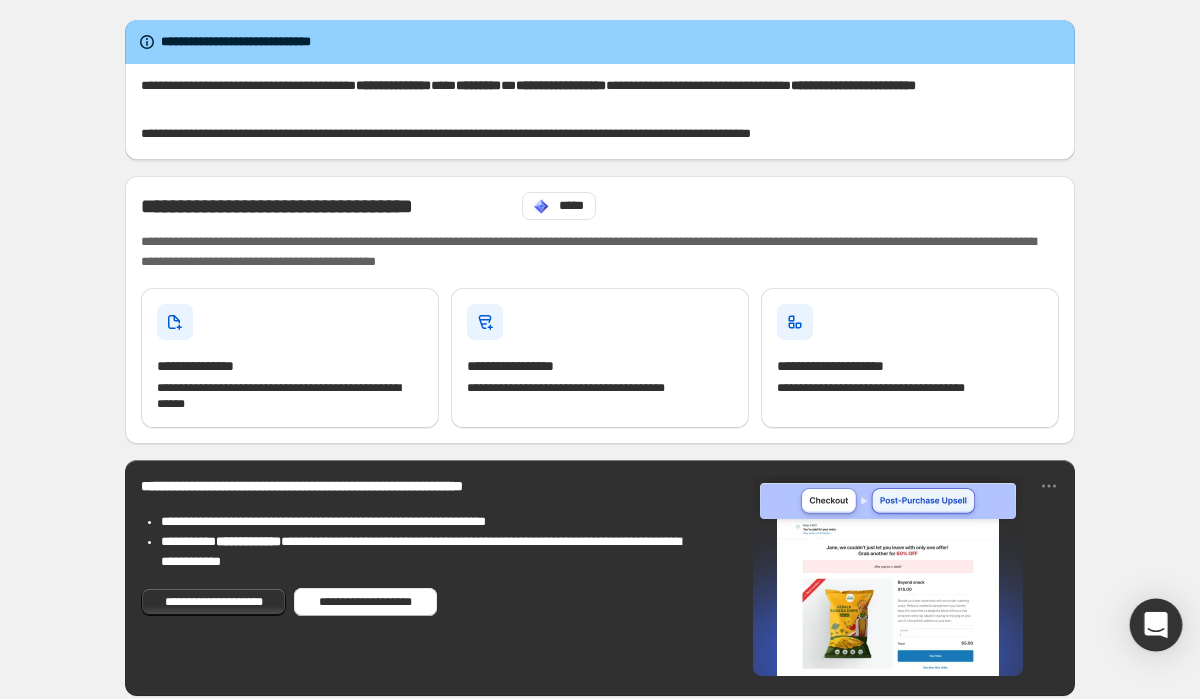 click 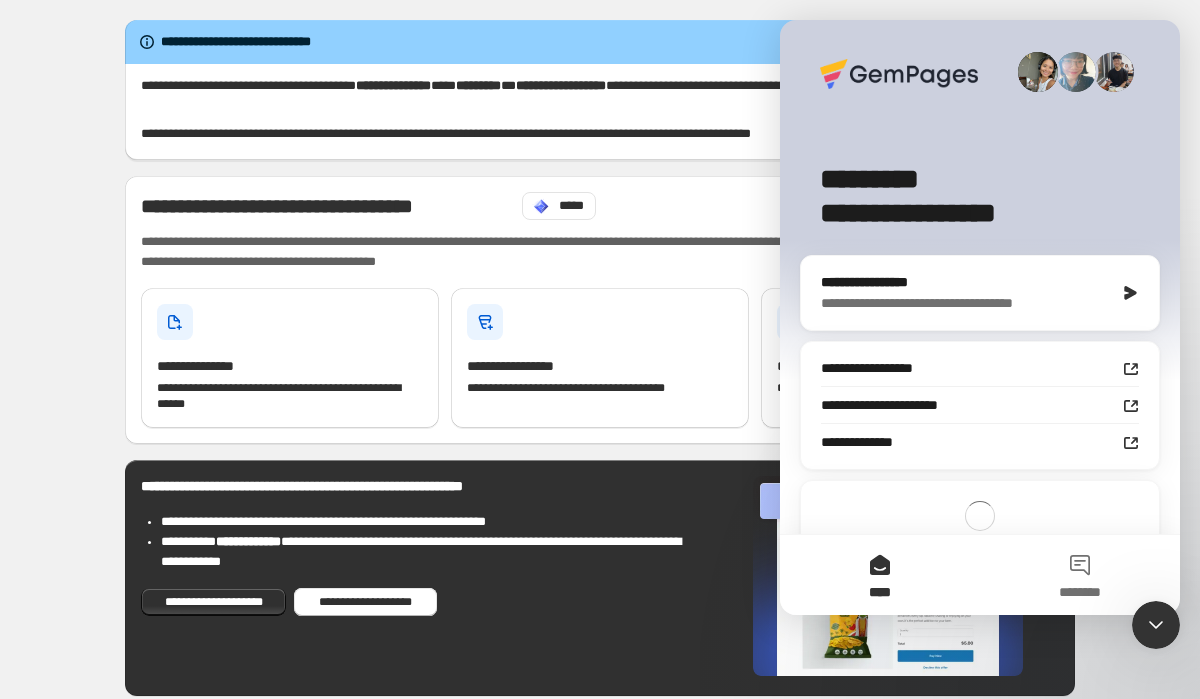 scroll, scrollTop: 0, scrollLeft: 0, axis: both 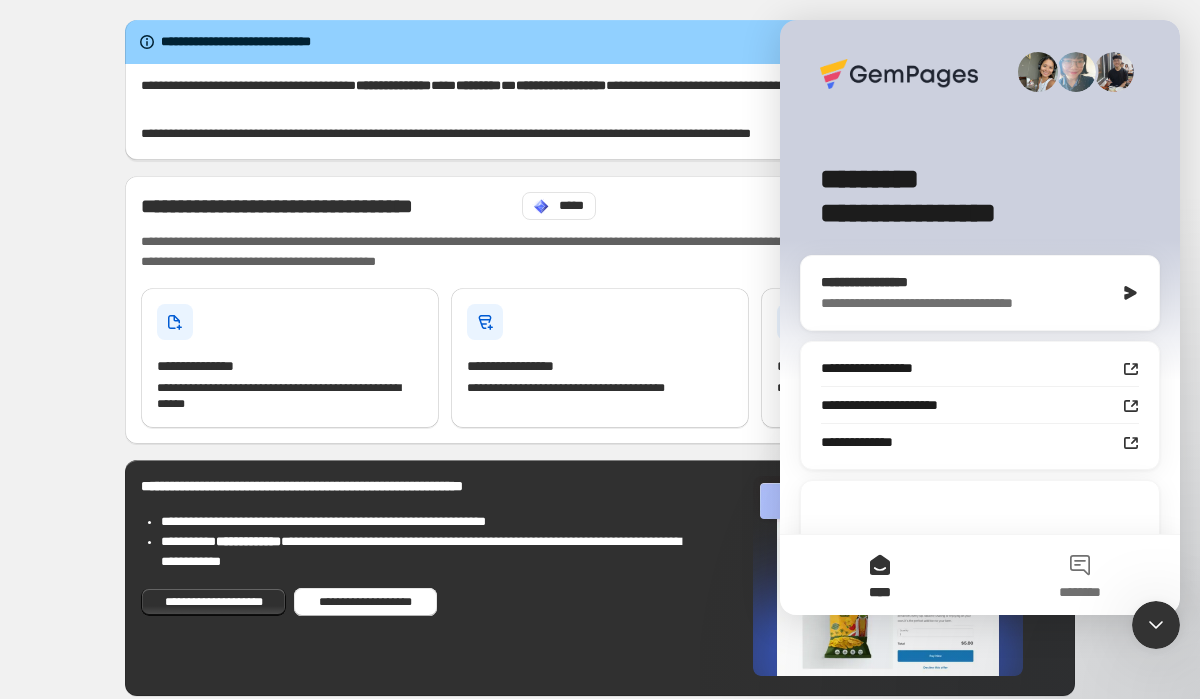 click on "**********" at bounding box center [967, 303] 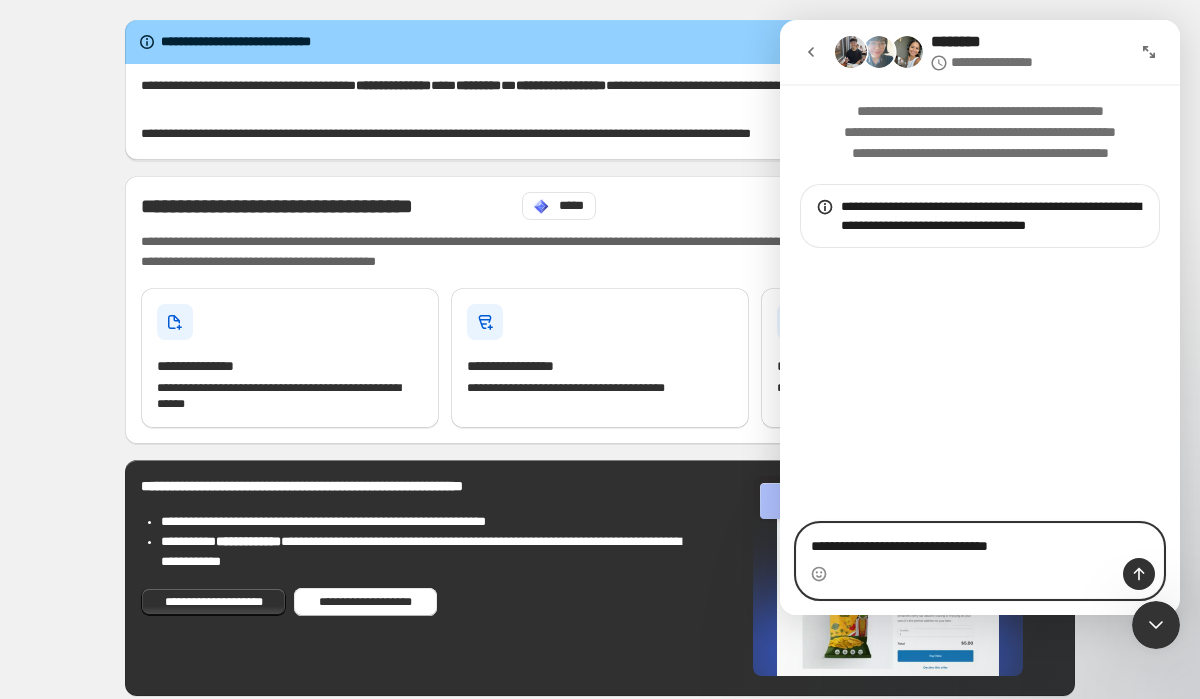 drag, startPoint x: 1027, startPoint y: 540, endPoint x: 703, endPoint y: 534, distance: 324.05554 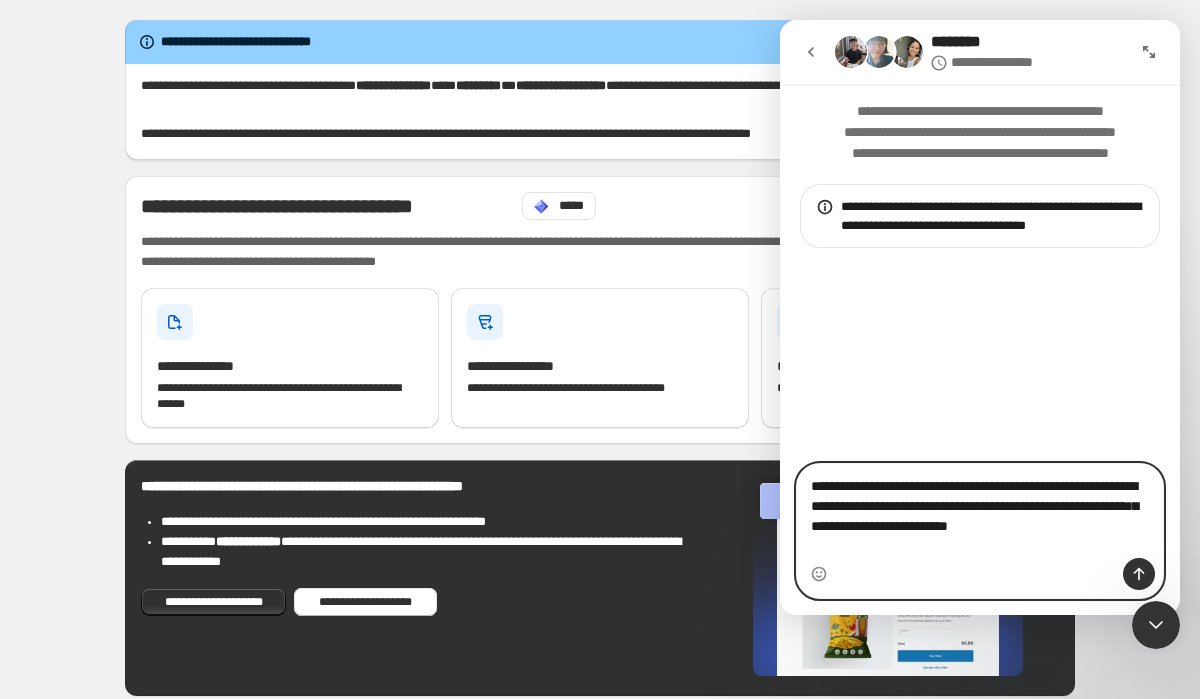 drag, startPoint x: 1027, startPoint y: 504, endPoint x: 1038, endPoint y: 558, distance: 55.108982 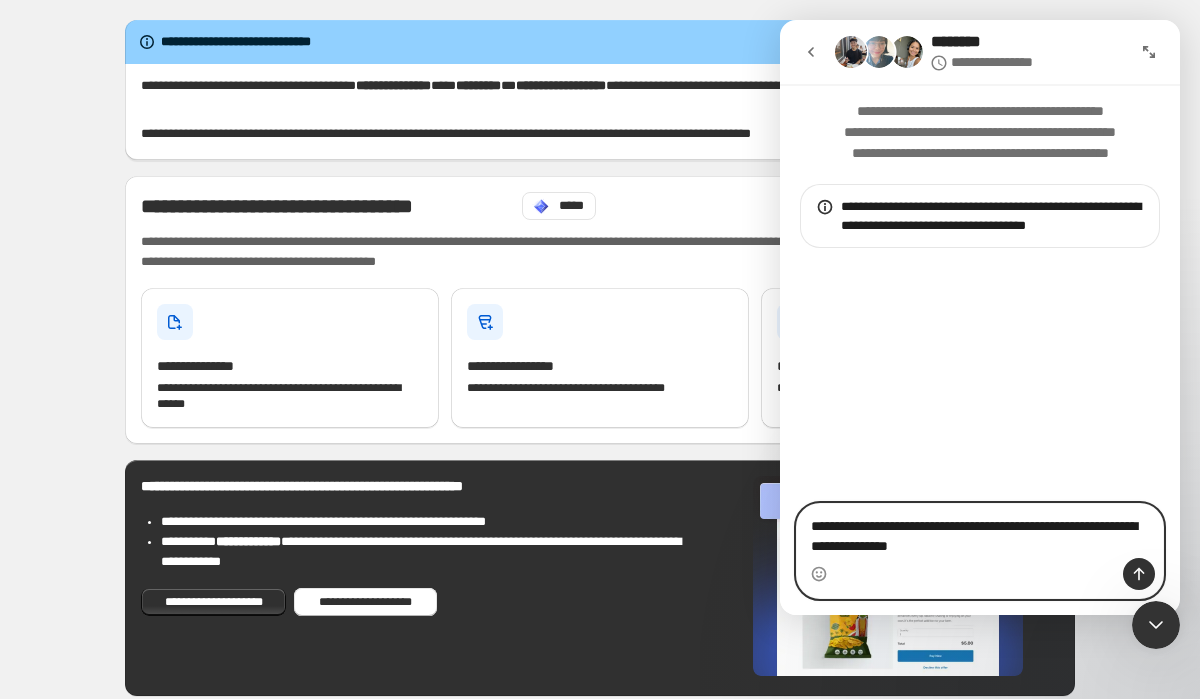 type 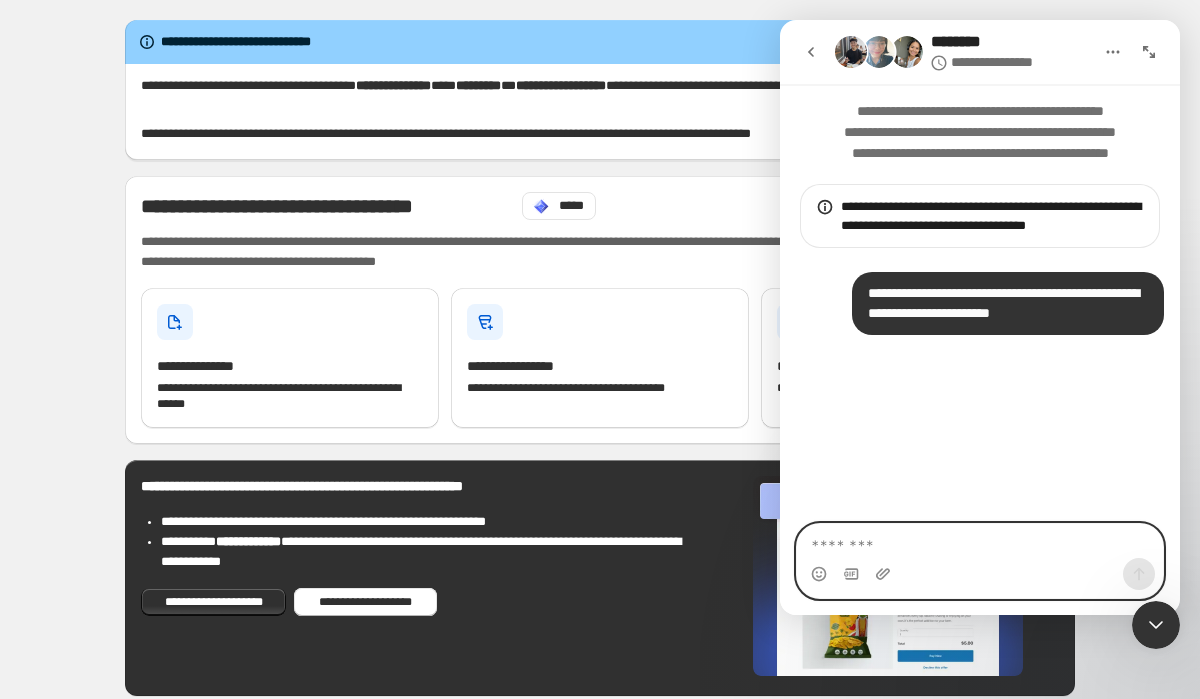 paste on "**********" 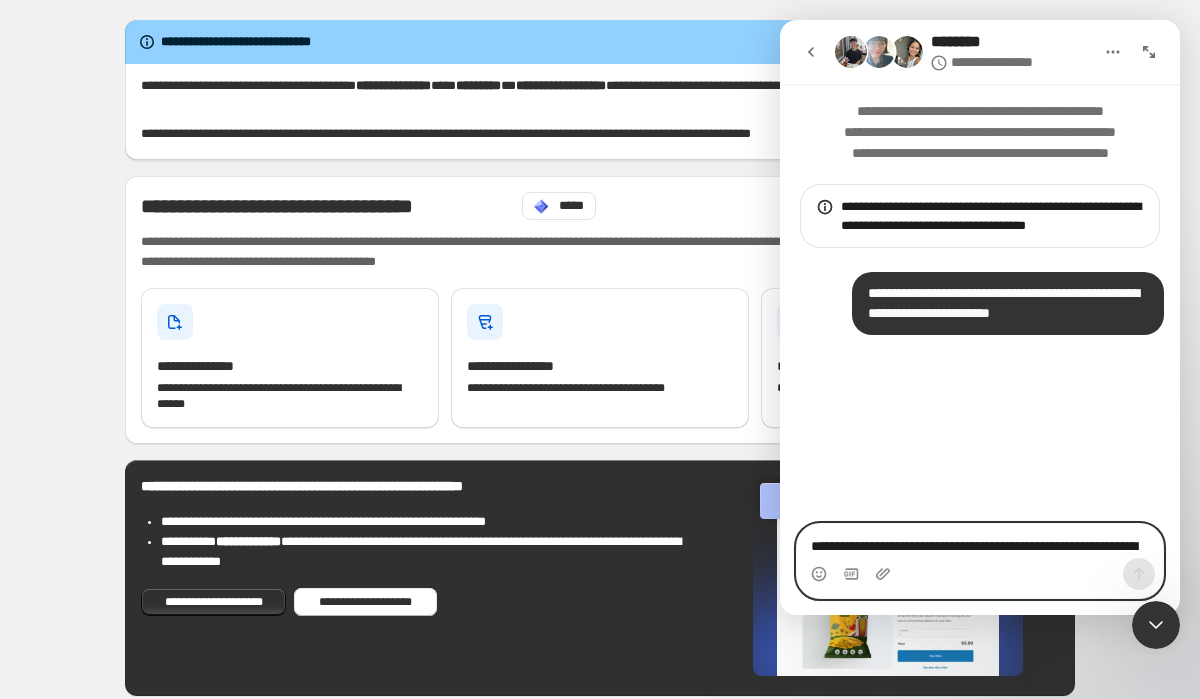 scroll, scrollTop: 92, scrollLeft: 0, axis: vertical 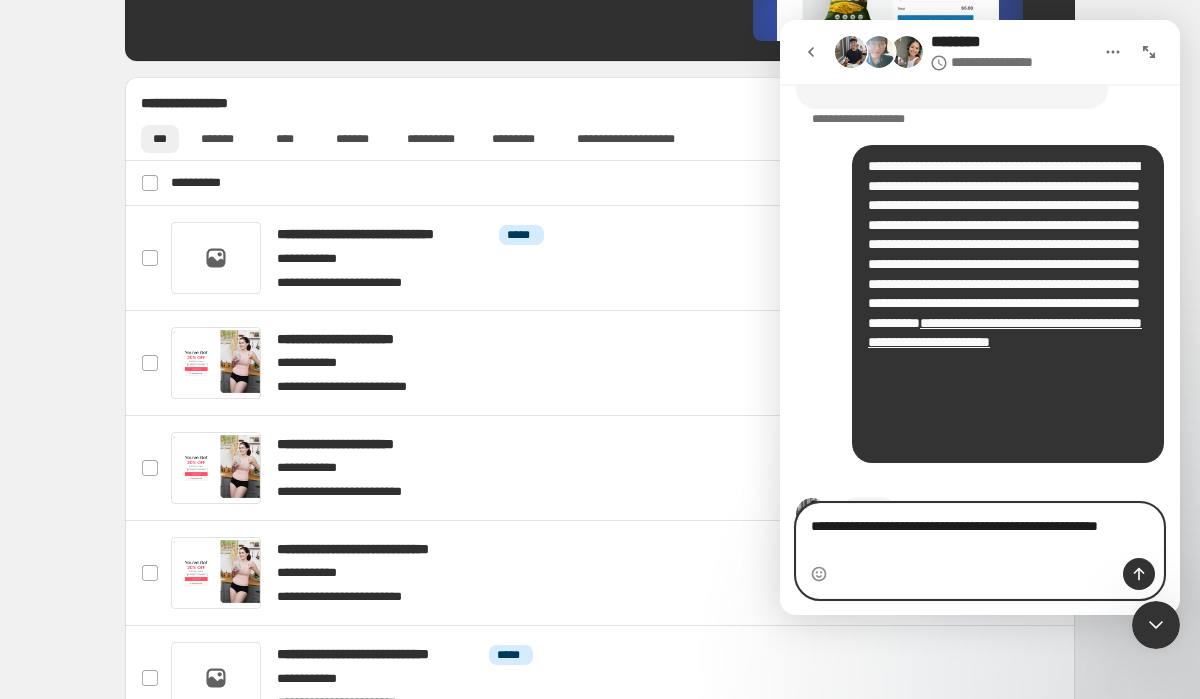 type on "**********" 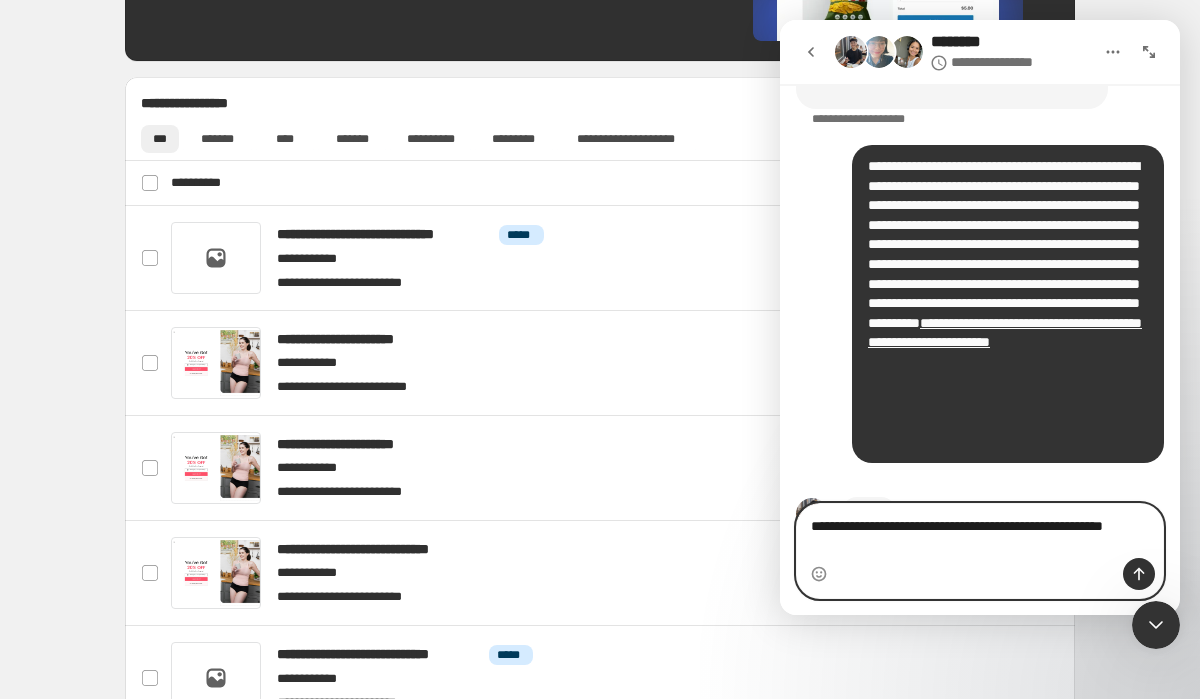 type 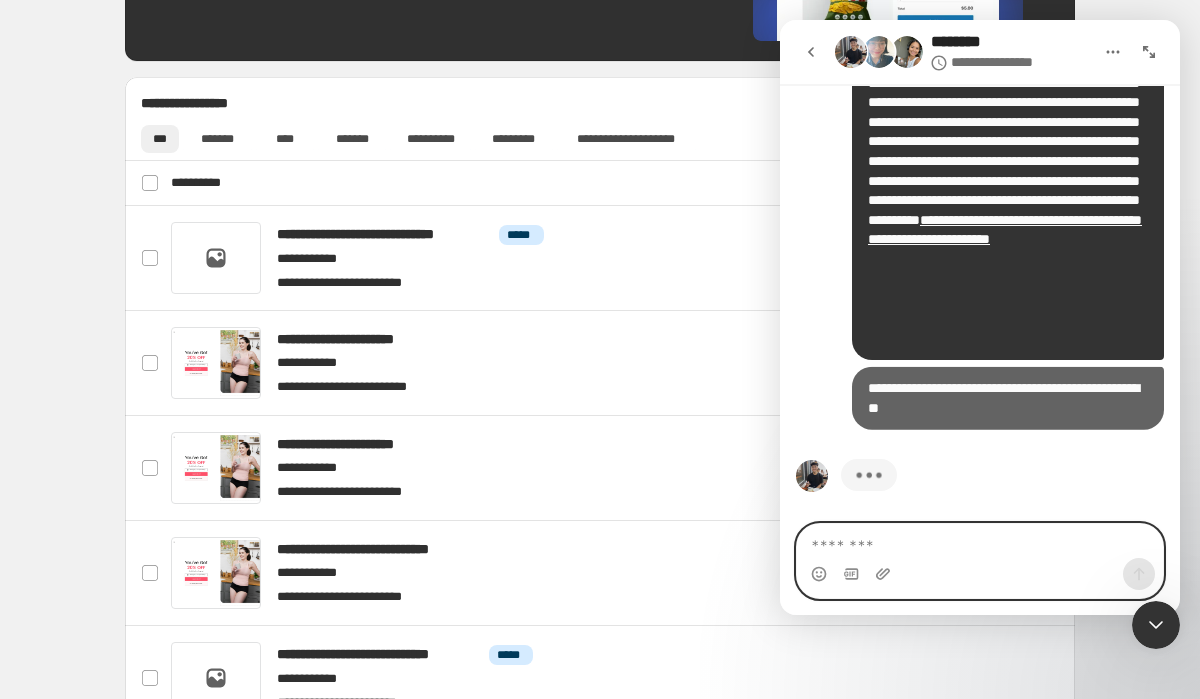 scroll, scrollTop: 778, scrollLeft: 0, axis: vertical 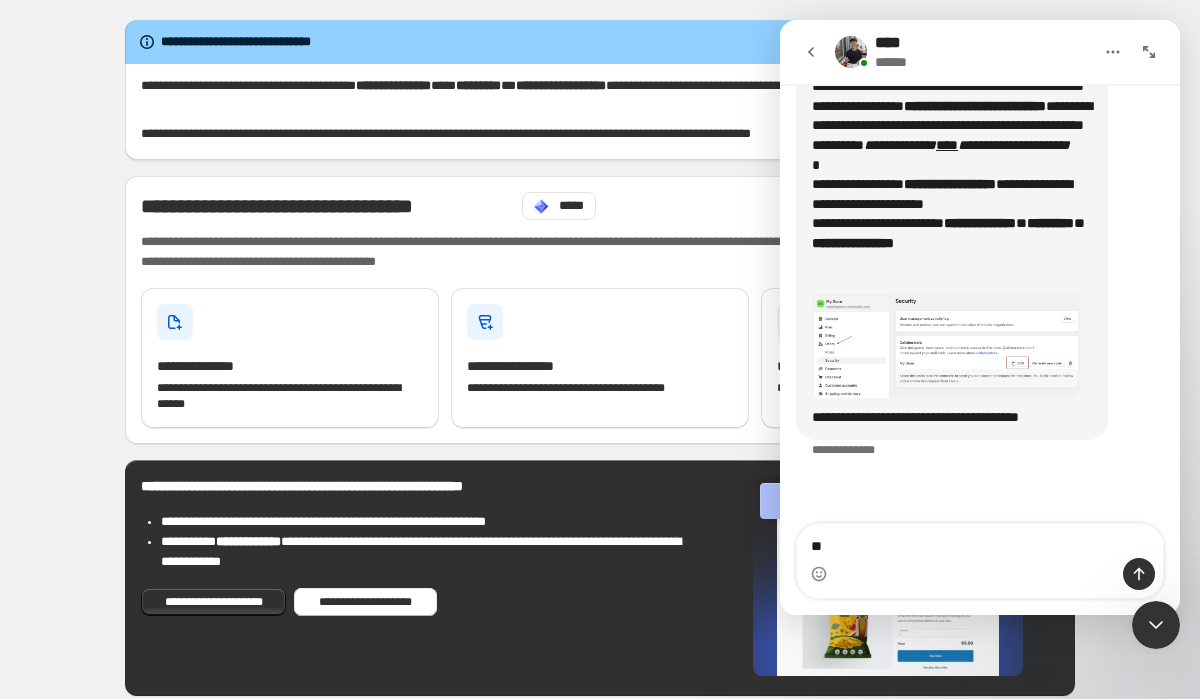 type on "***" 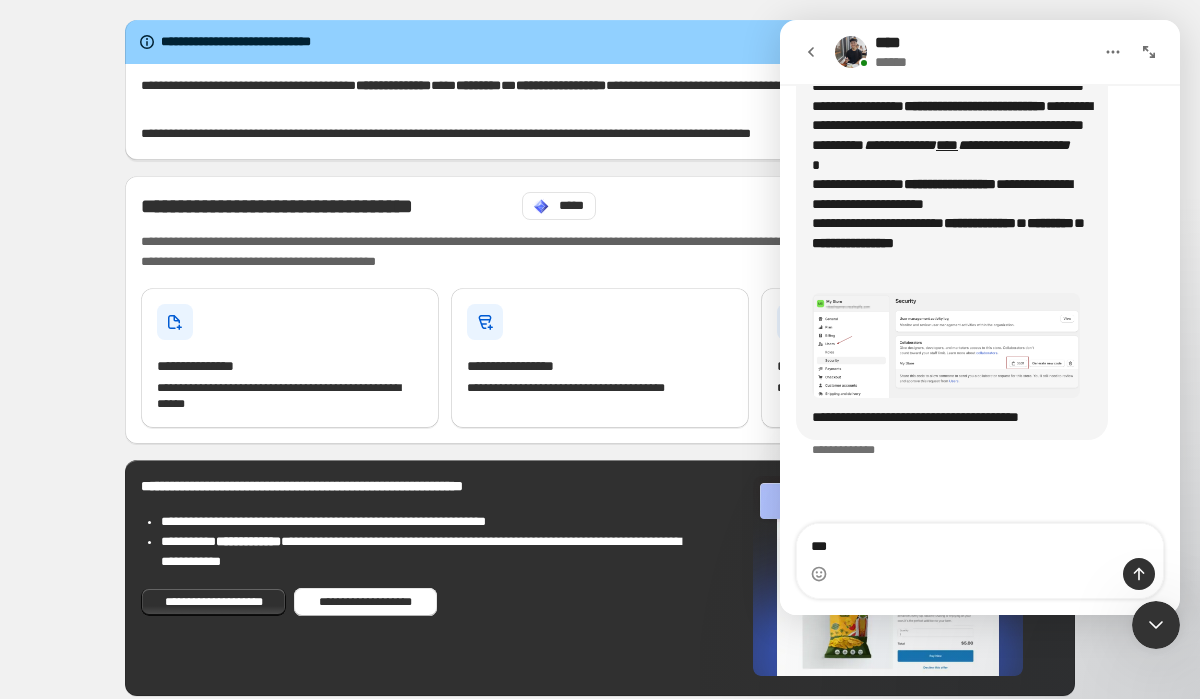 type 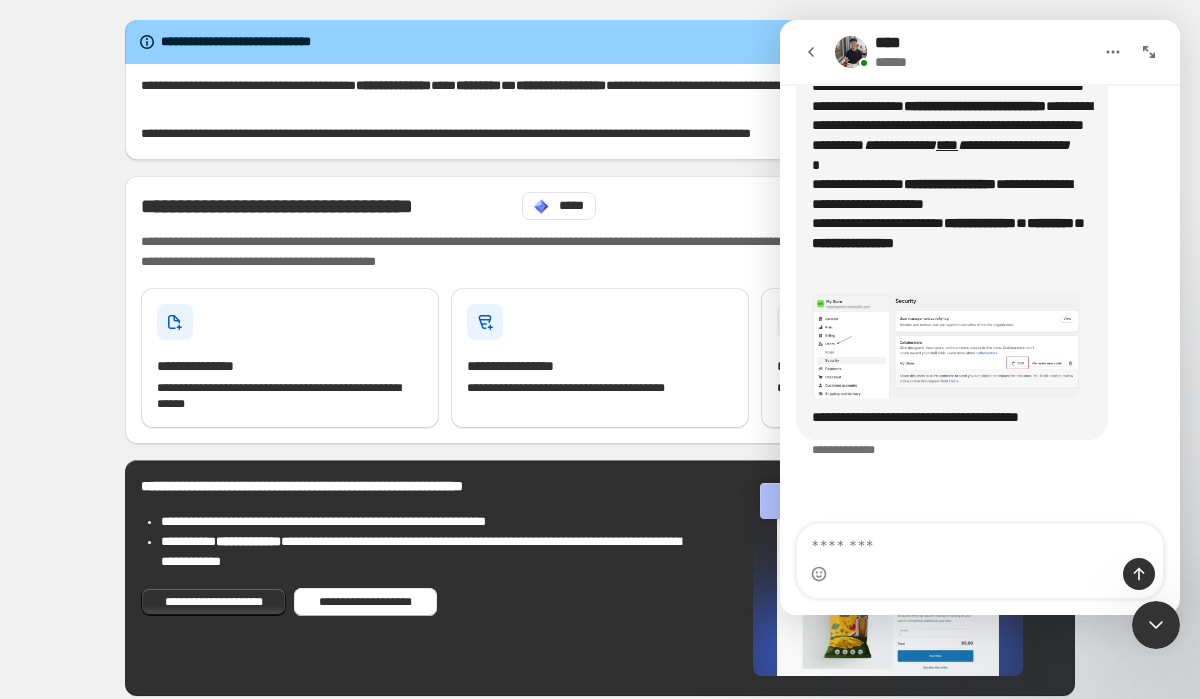 scroll, scrollTop: 1285, scrollLeft: 0, axis: vertical 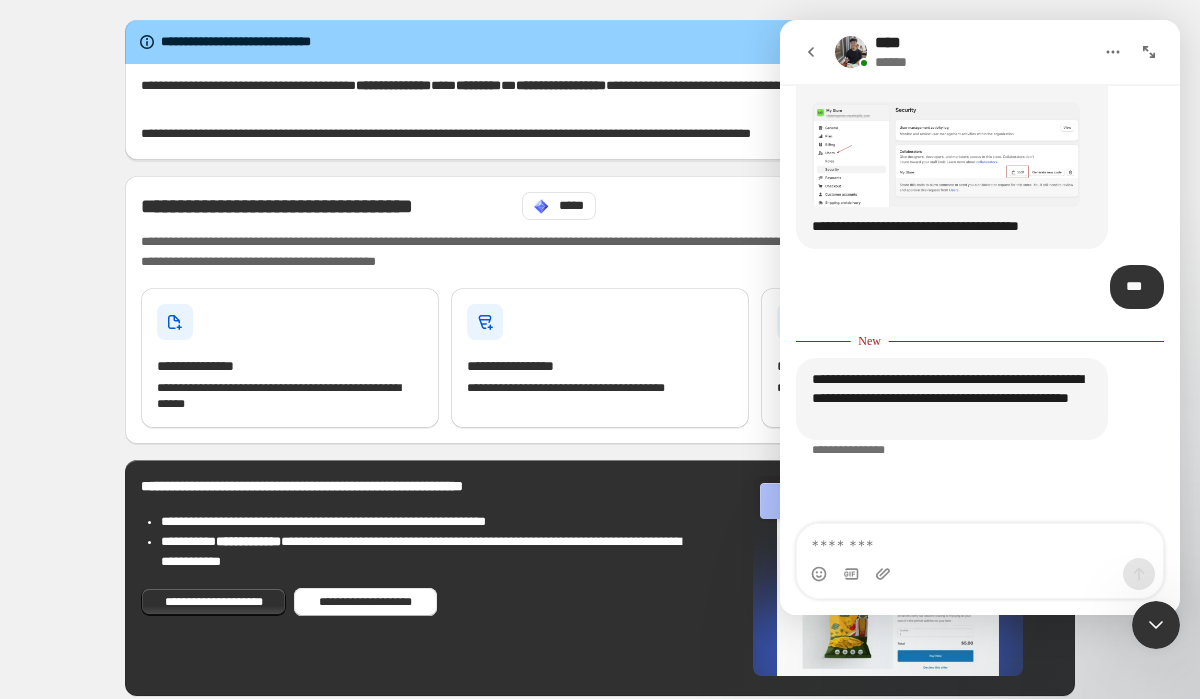 type on "****" 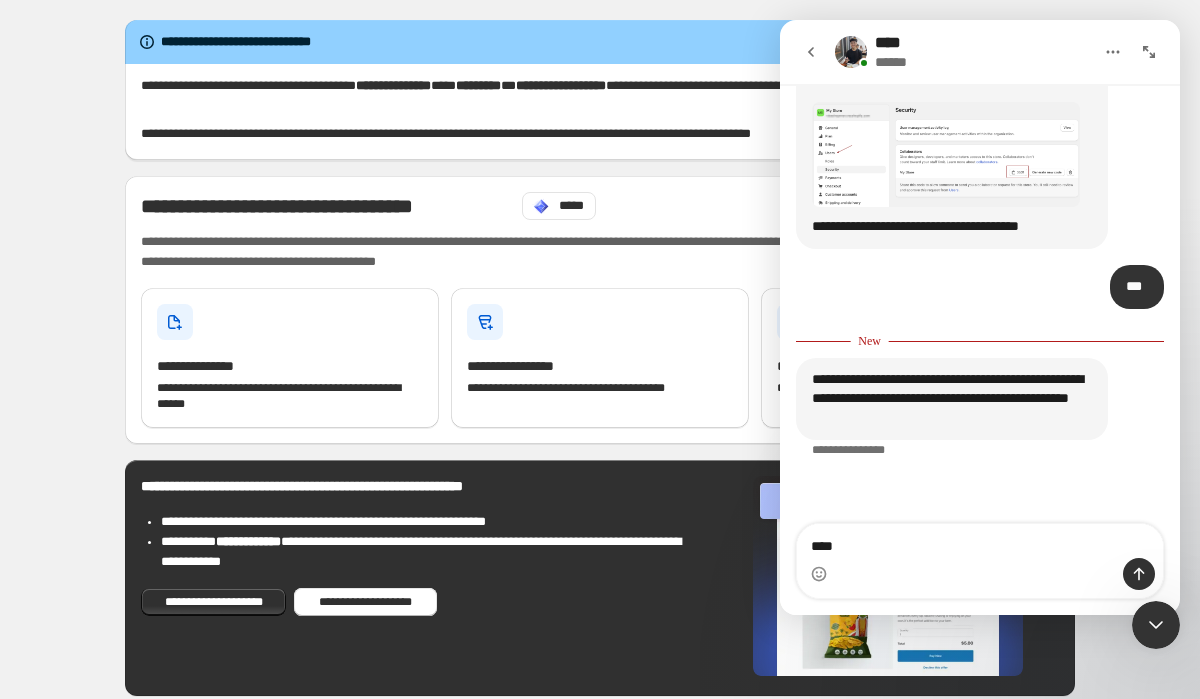 type 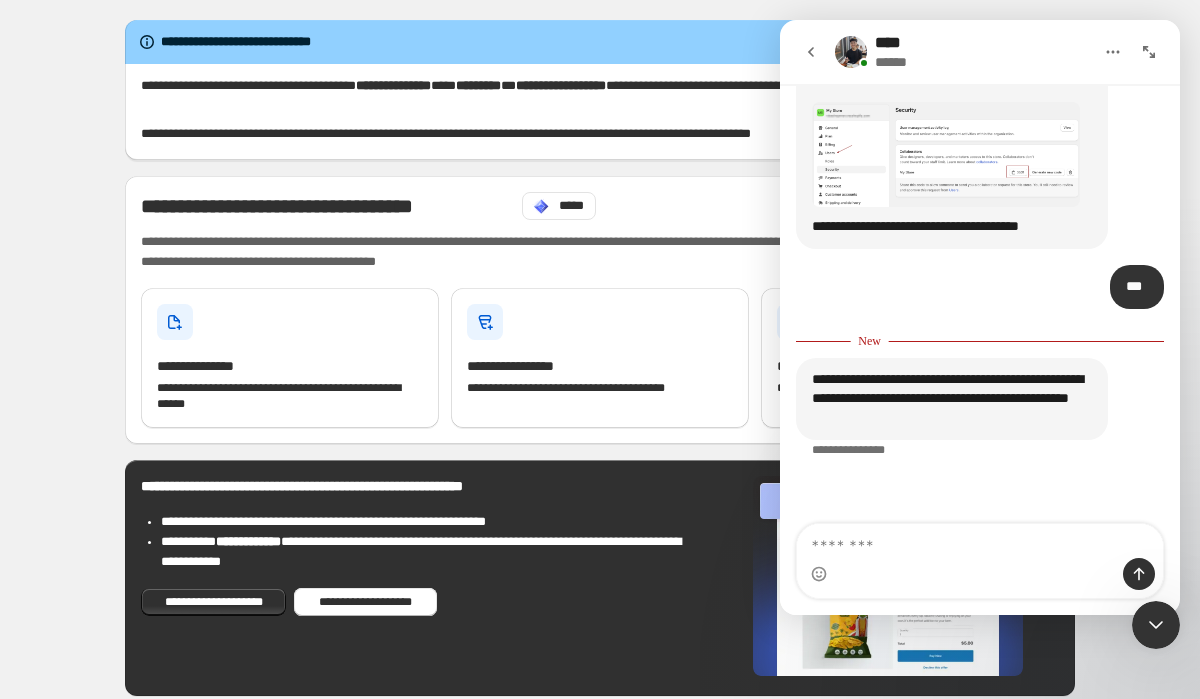 scroll, scrollTop: 1444, scrollLeft: 0, axis: vertical 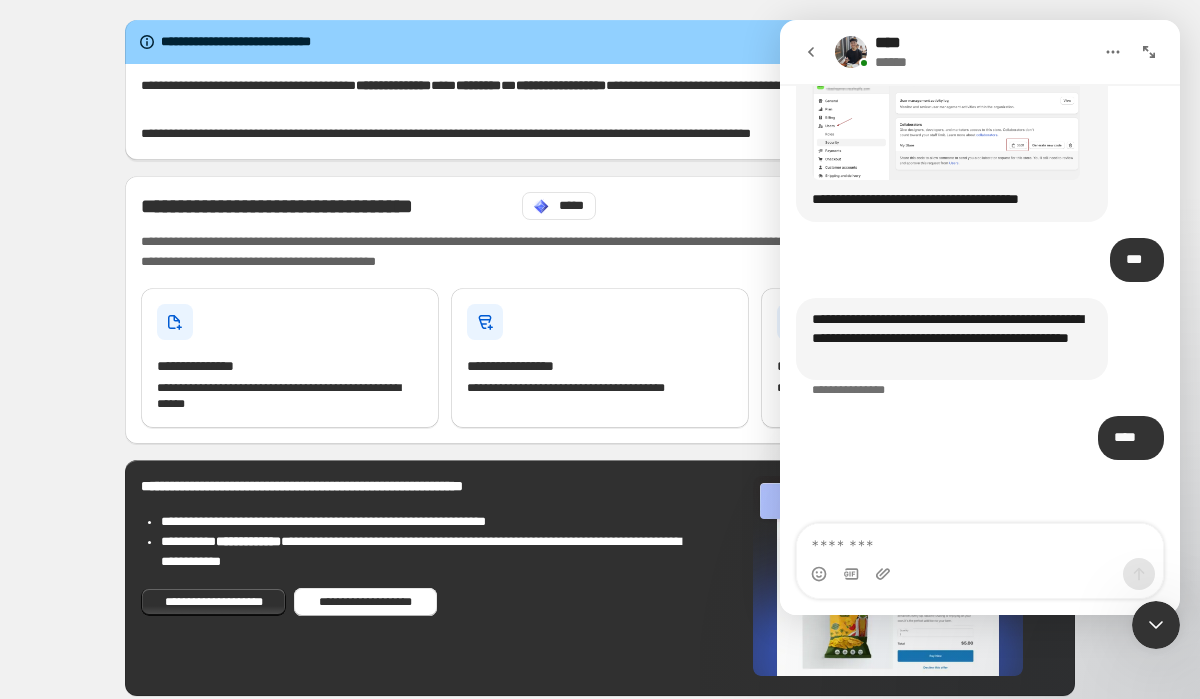 click at bounding box center [1156, 625] 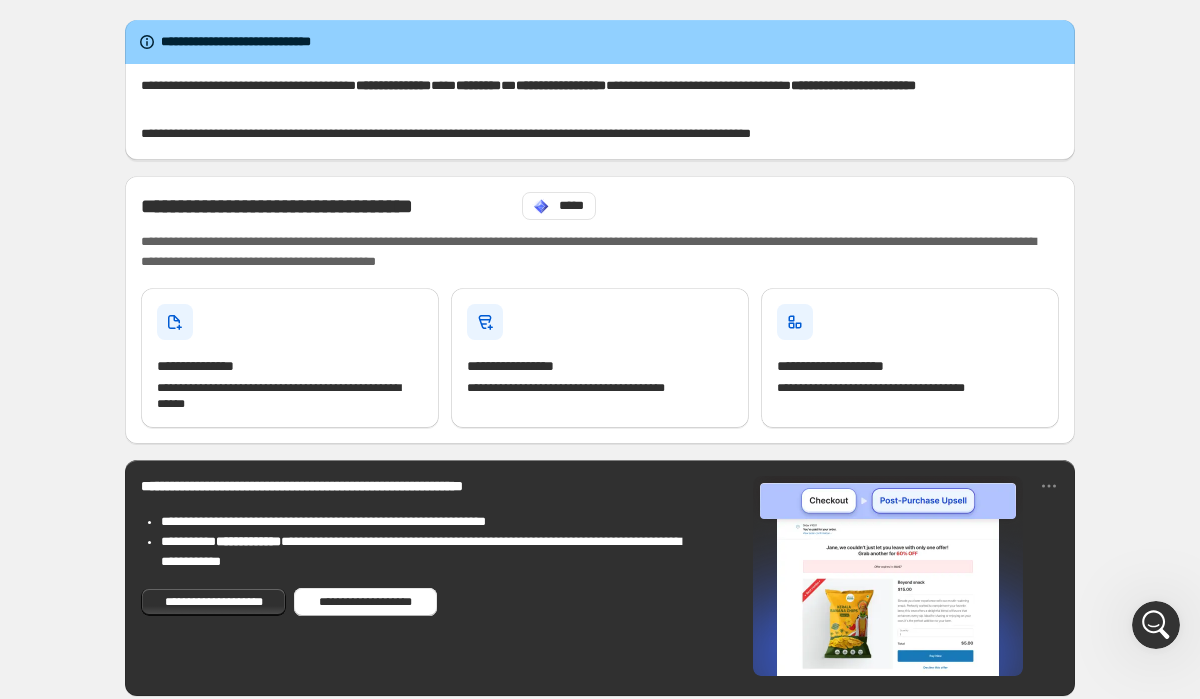 scroll, scrollTop: 0, scrollLeft: 0, axis: both 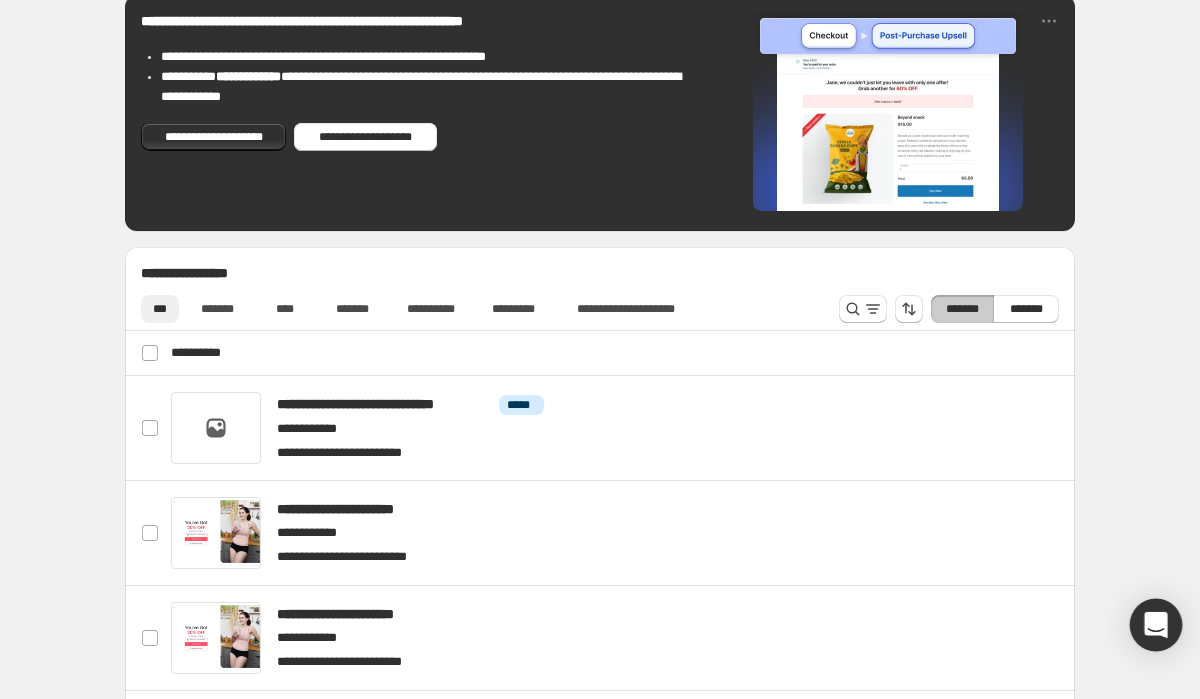 click at bounding box center [1156, 625] 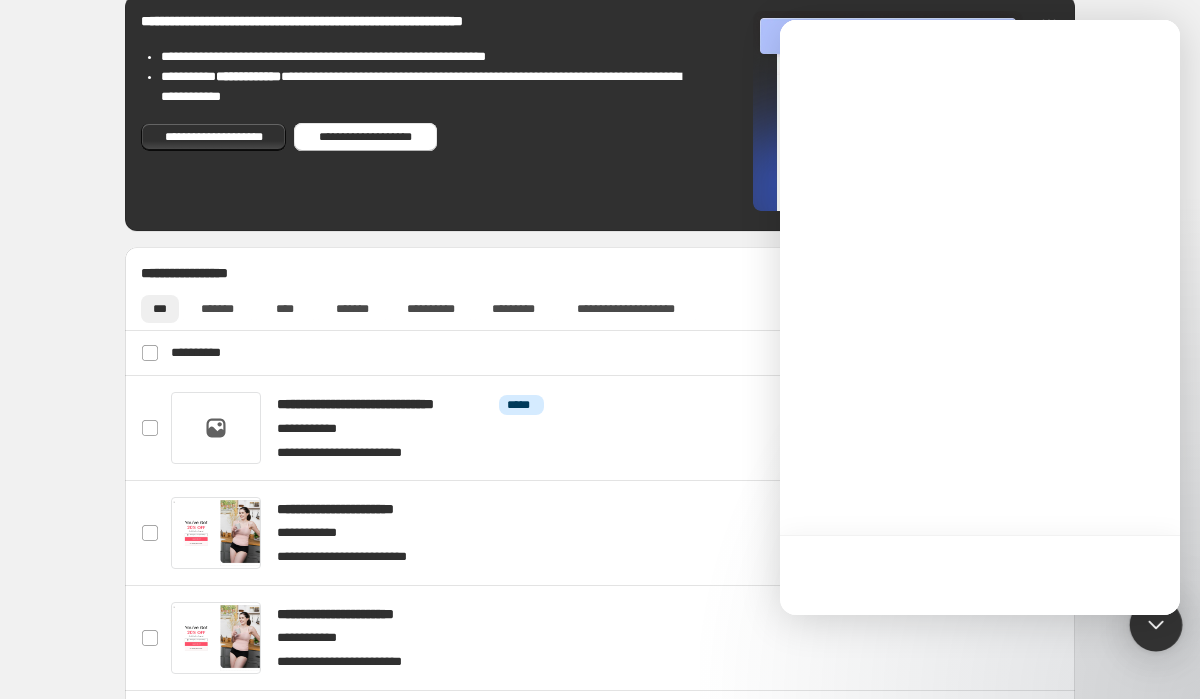 scroll, scrollTop: 0, scrollLeft: 0, axis: both 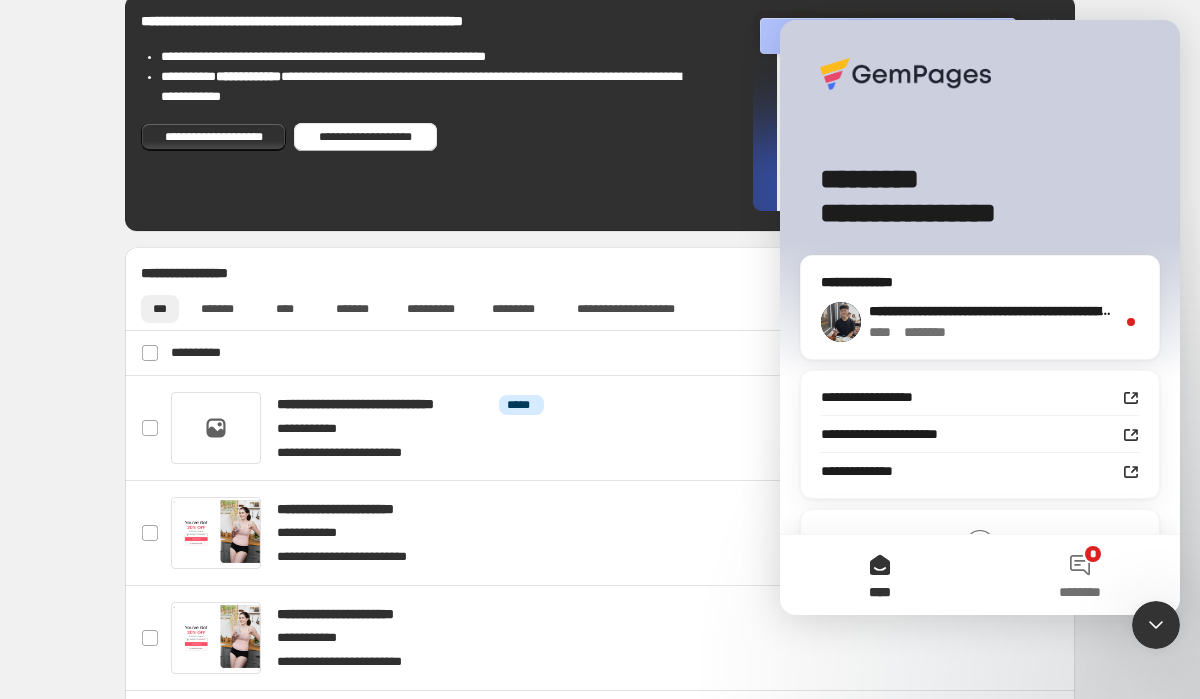 click on "**********" at bounding box center (980, 307) 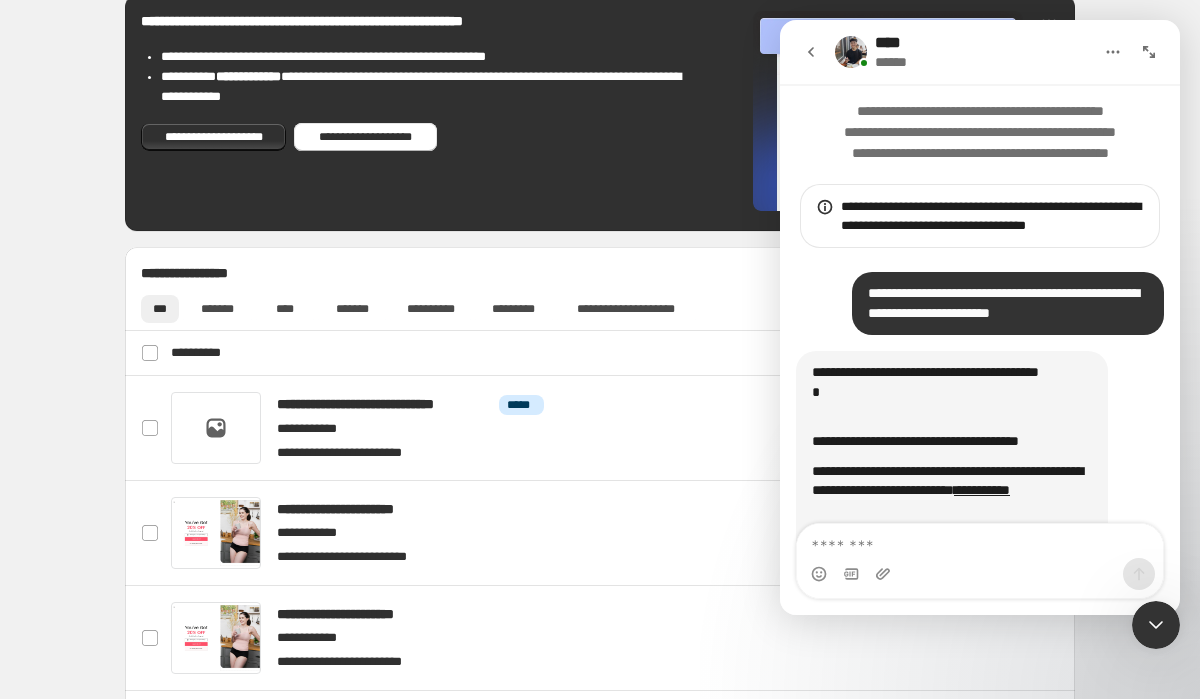 scroll, scrollTop: 3, scrollLeft: 0, axis: vertical 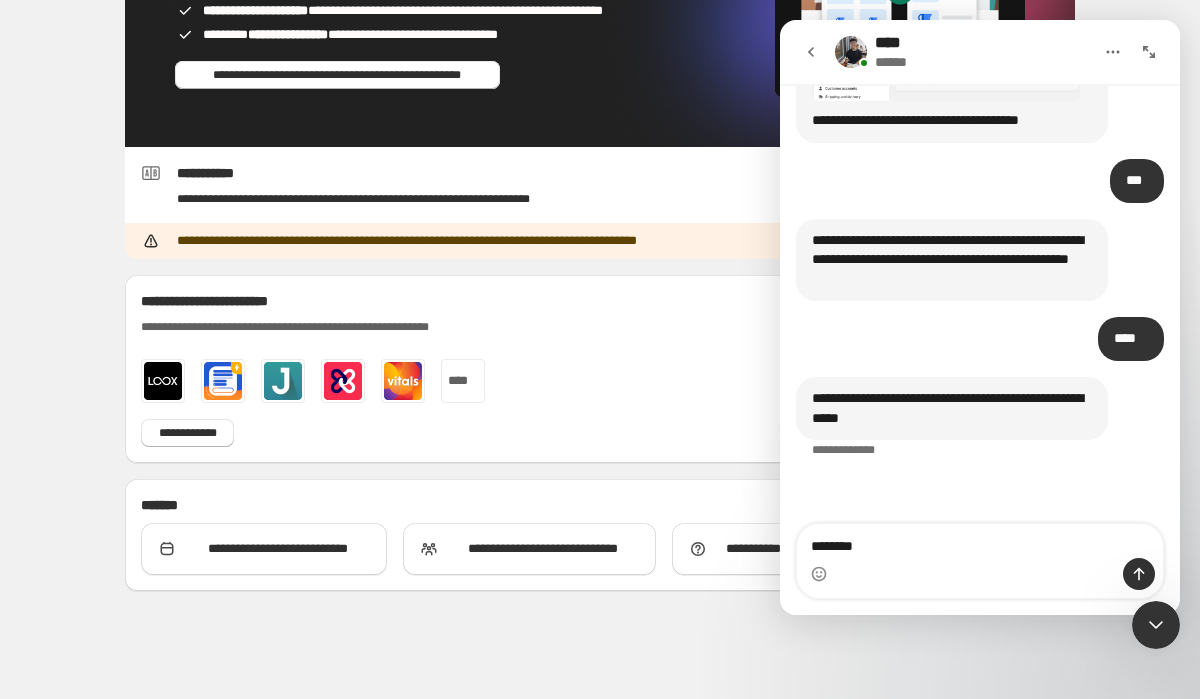 type on "********" 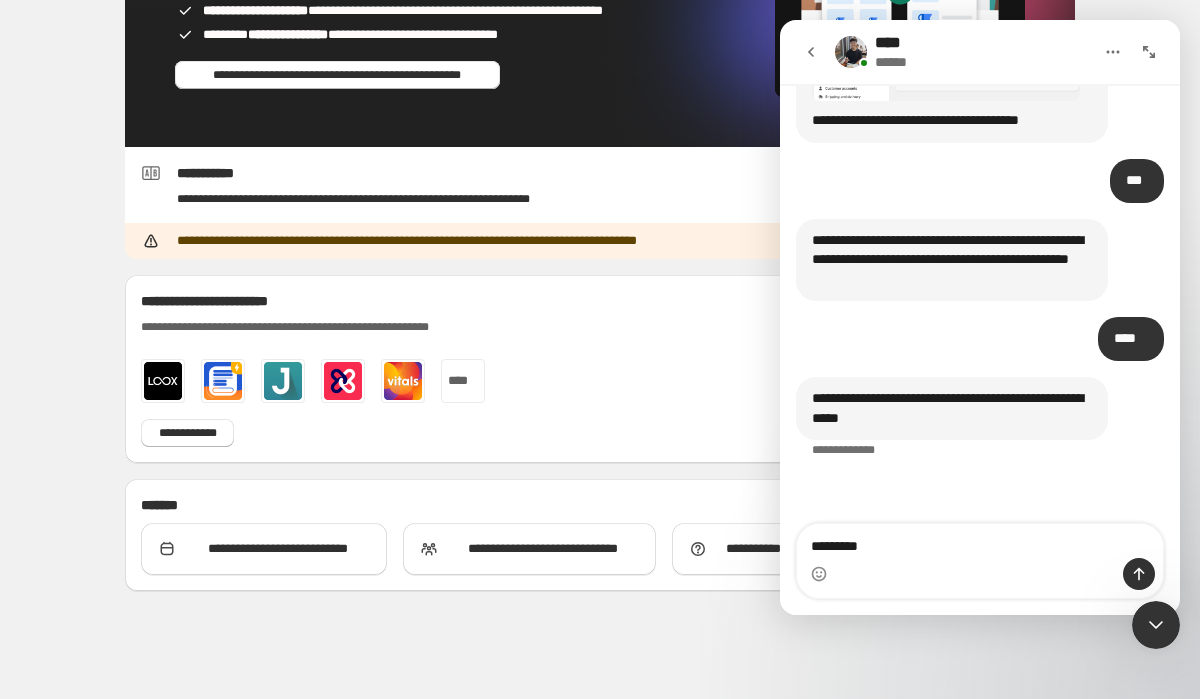 type 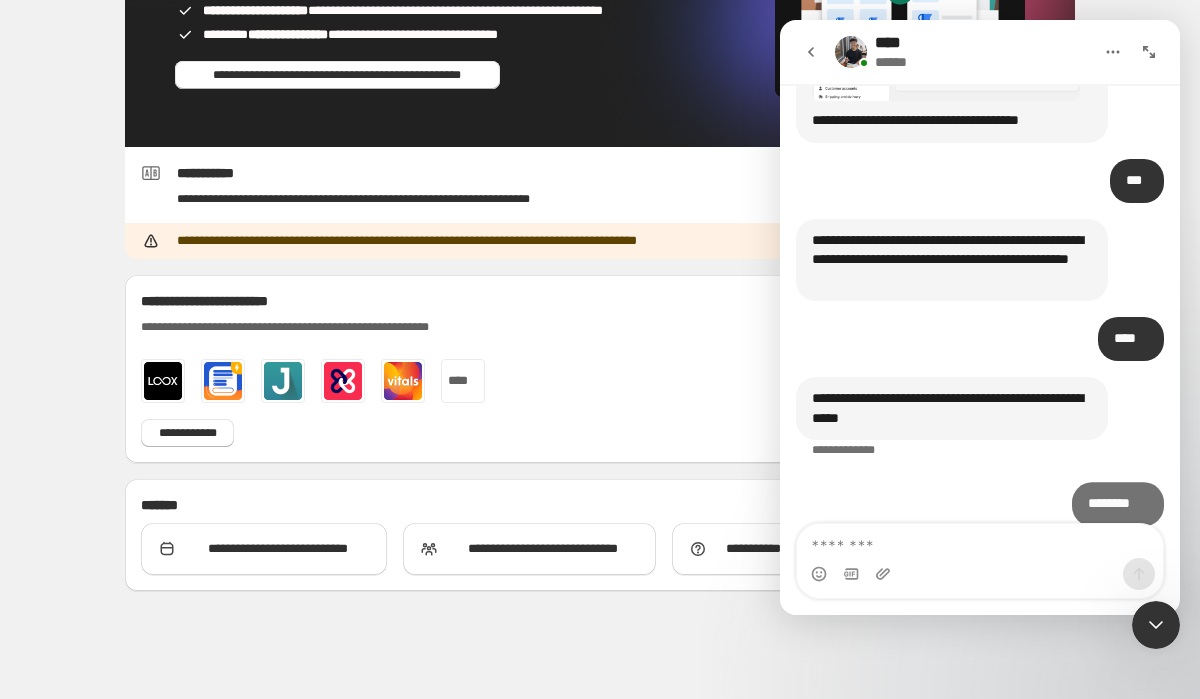scroll, scrollTop: 1583, scrollLeft: 0, axis: vertical 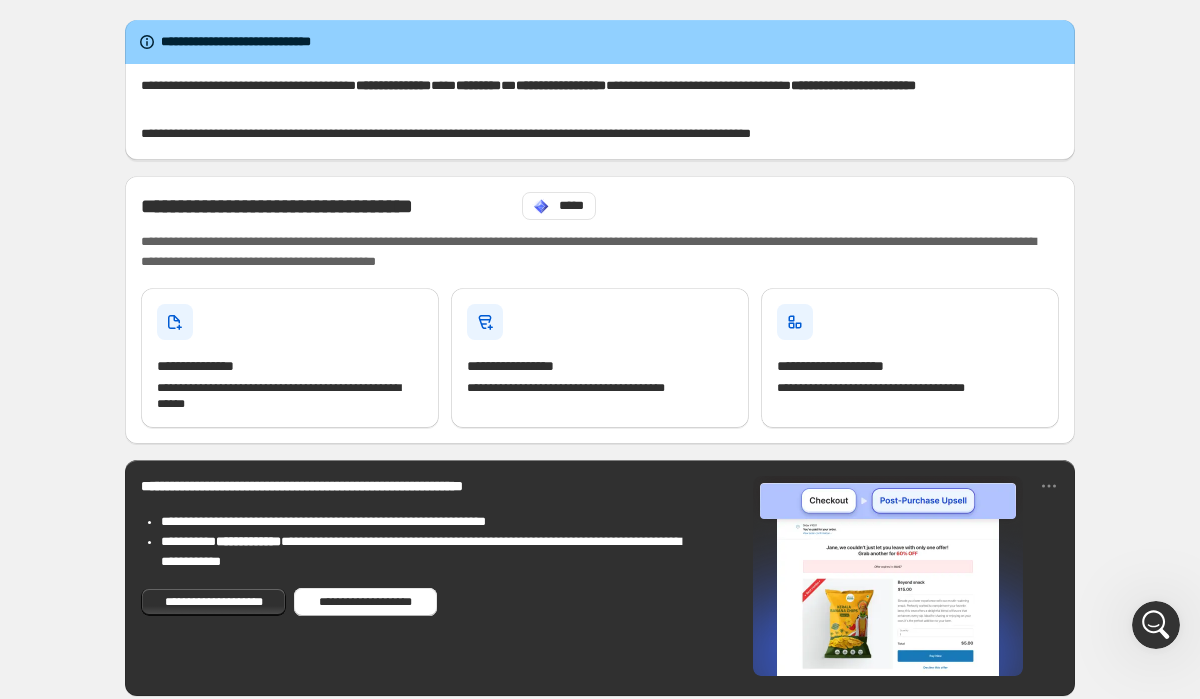 click on "**********" at bounding box center [600, 1147] 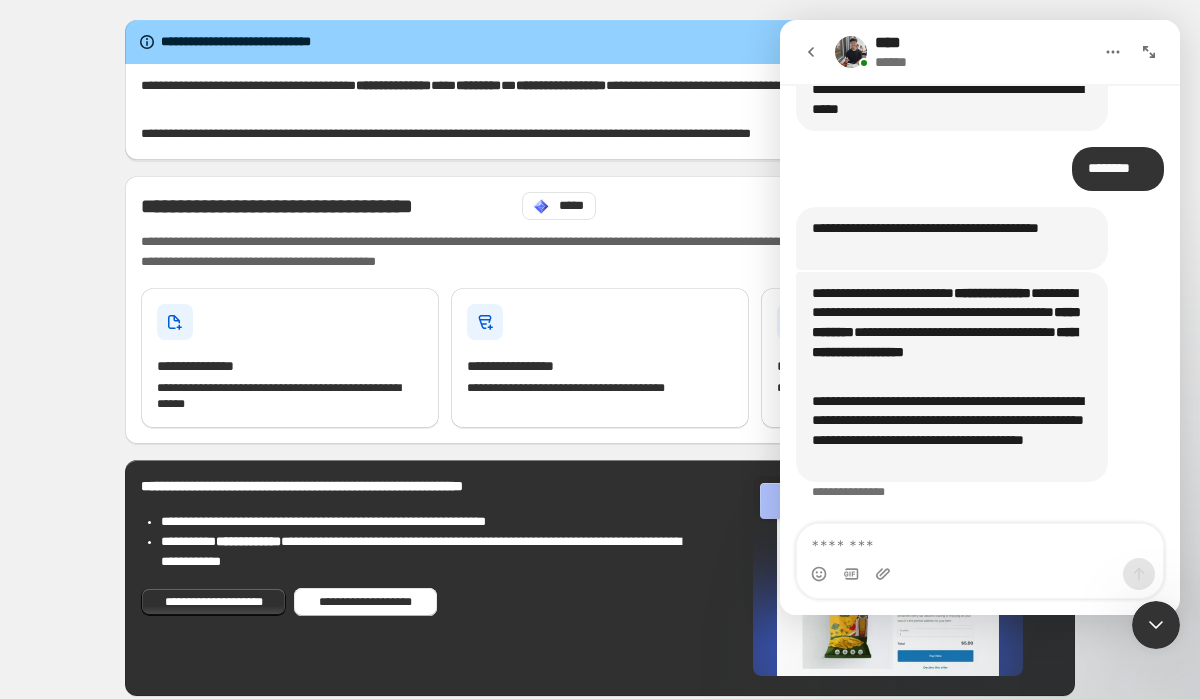 scroll, scrollTop: 1874, scrollLeft: 0, axis: vertical 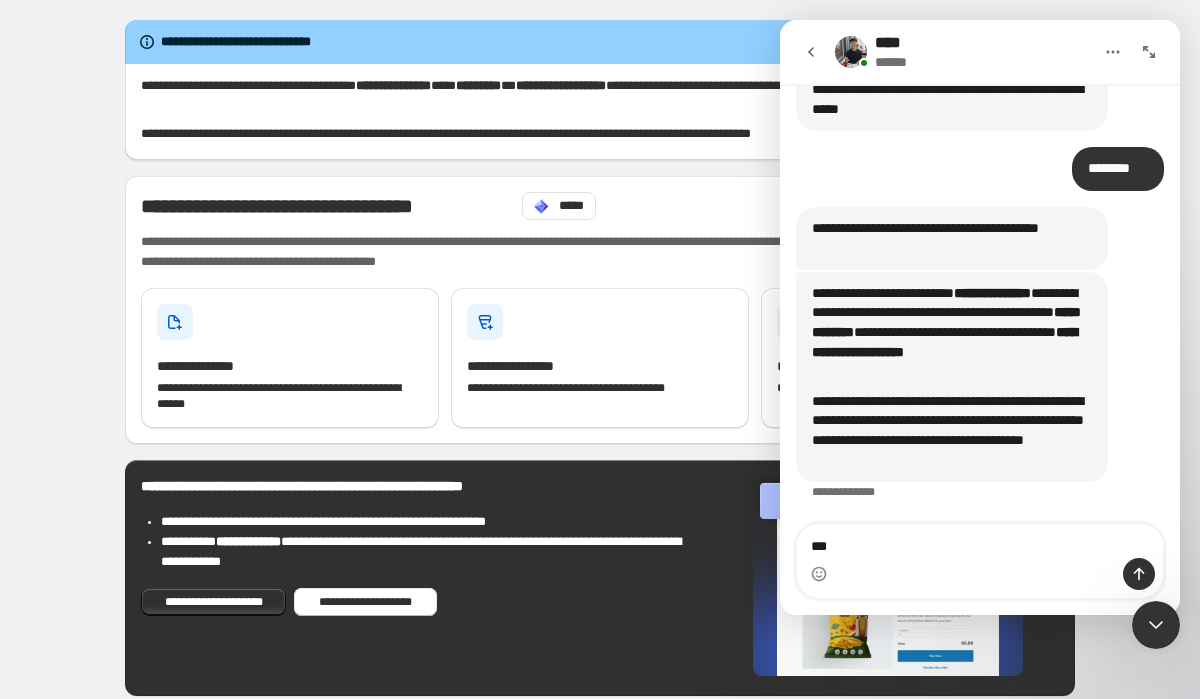 type on "****" 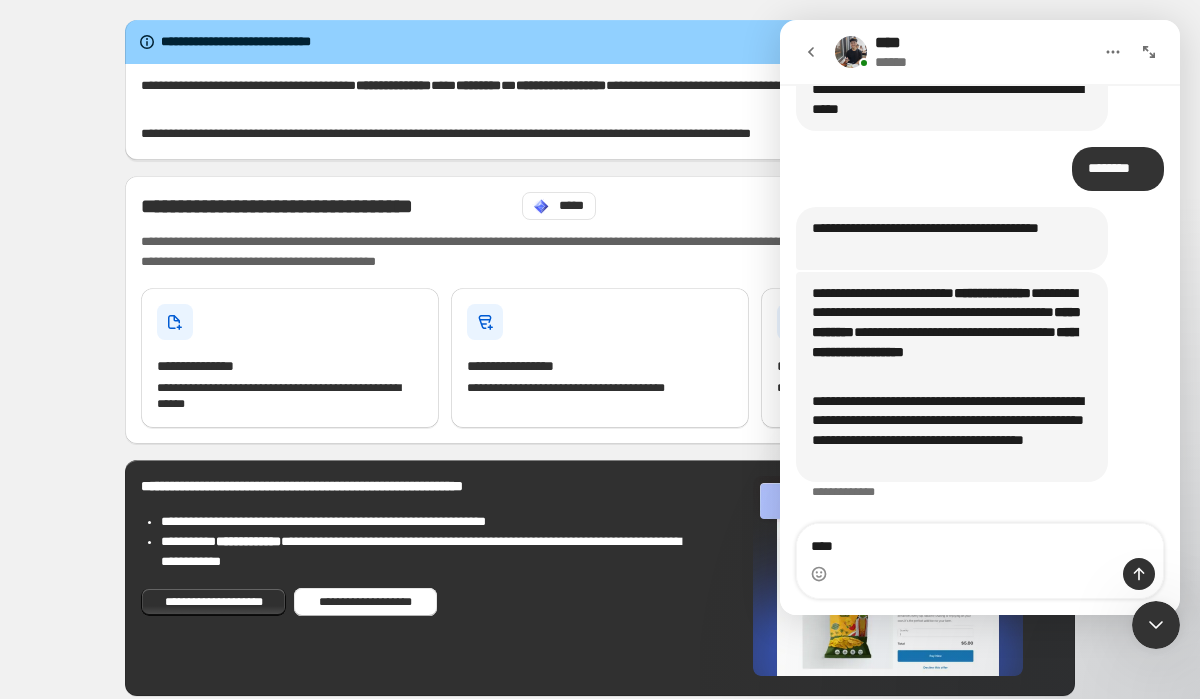 type 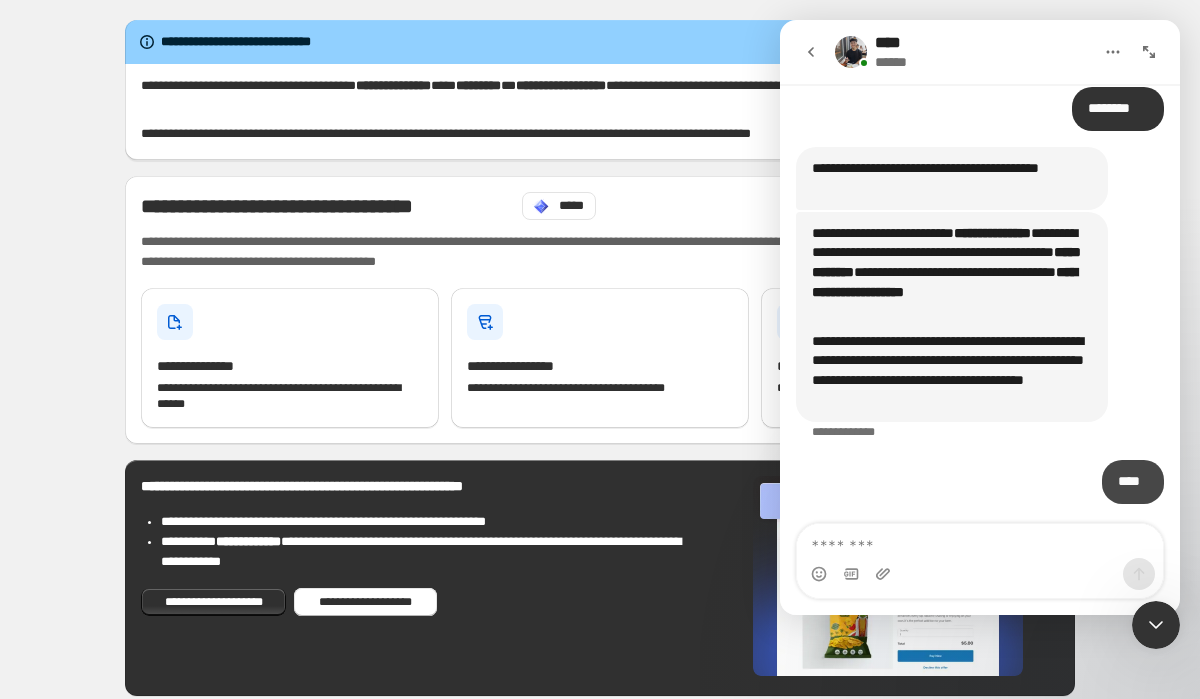 scroll, scrollTop: 1934, scrollLeft: 0, axis: vertical 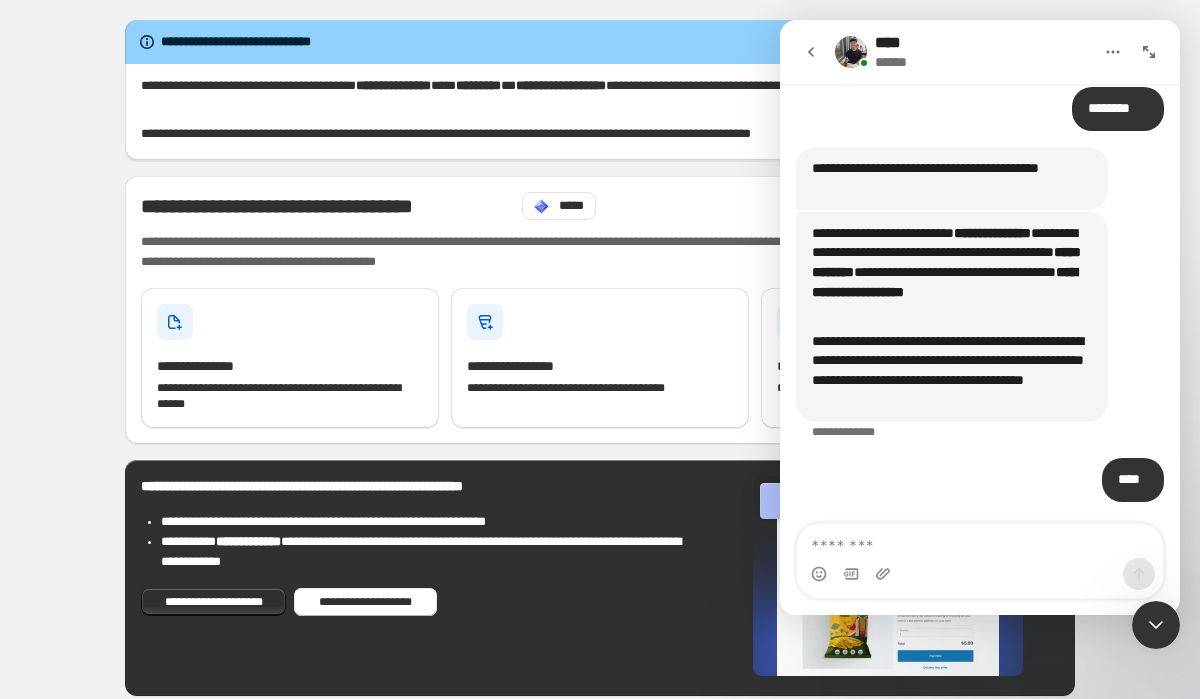 click at bounding box center (1156, 625) 